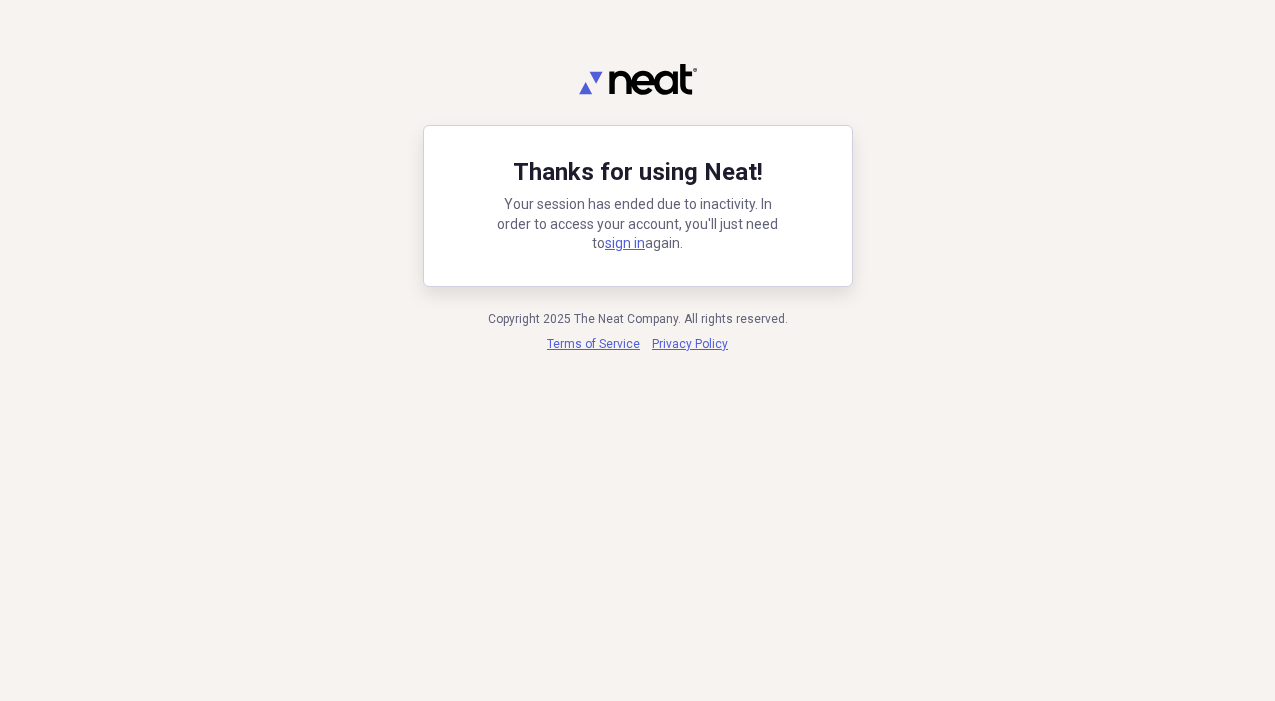 scroll, scrollTop: 0, scrollLeft: 0, axis: both 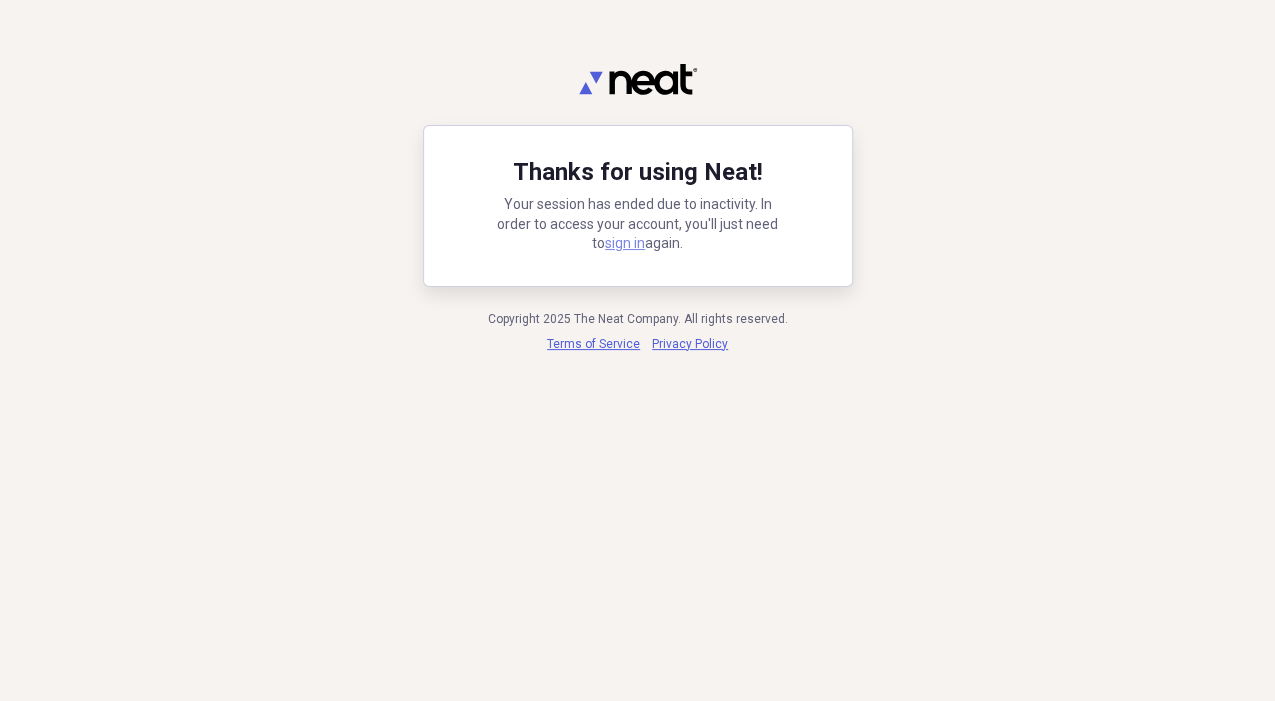 click on "sign in" at bounding box center (625, 243) 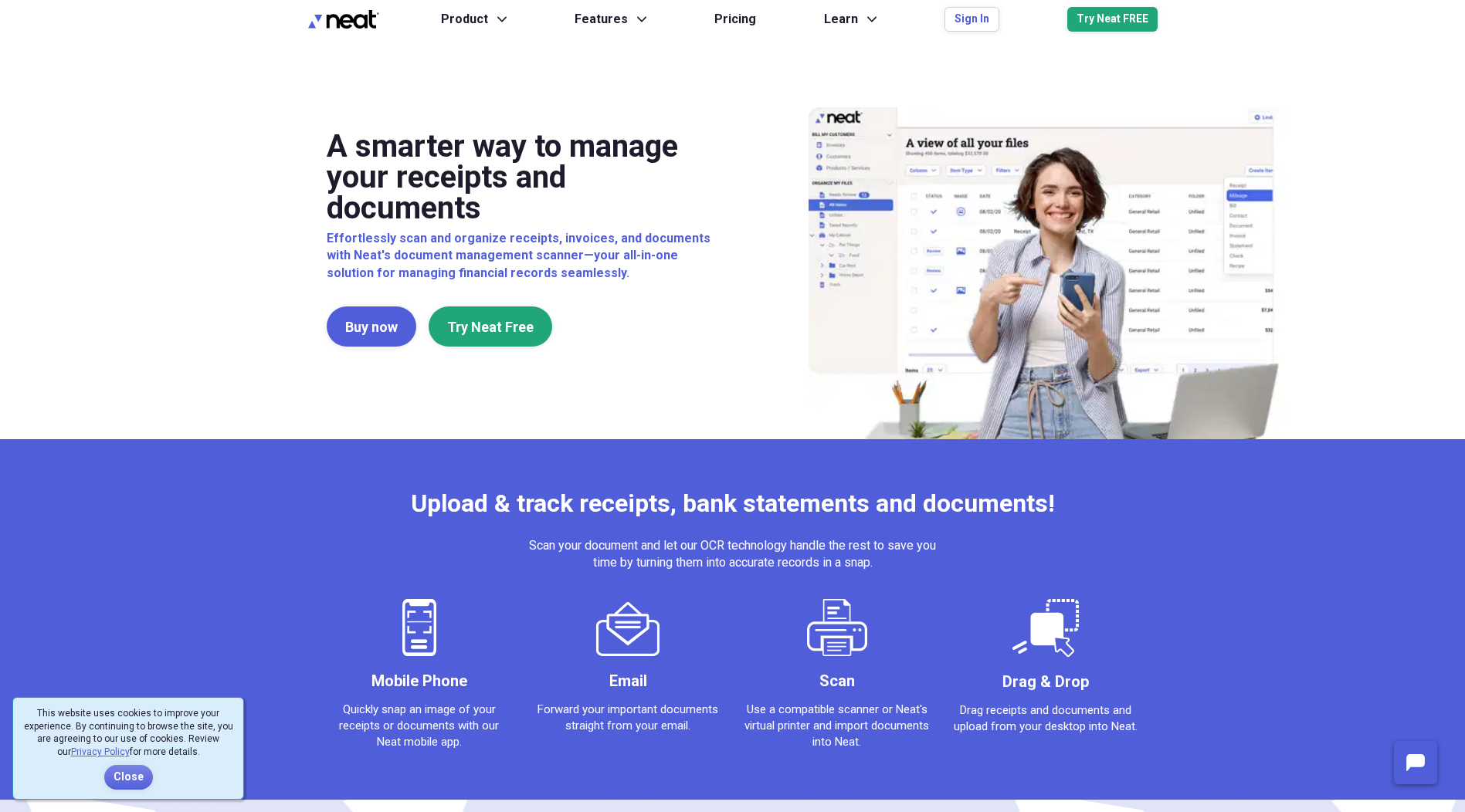 scroll, scrollTop: 0, scrollLeft: 0, axis: both 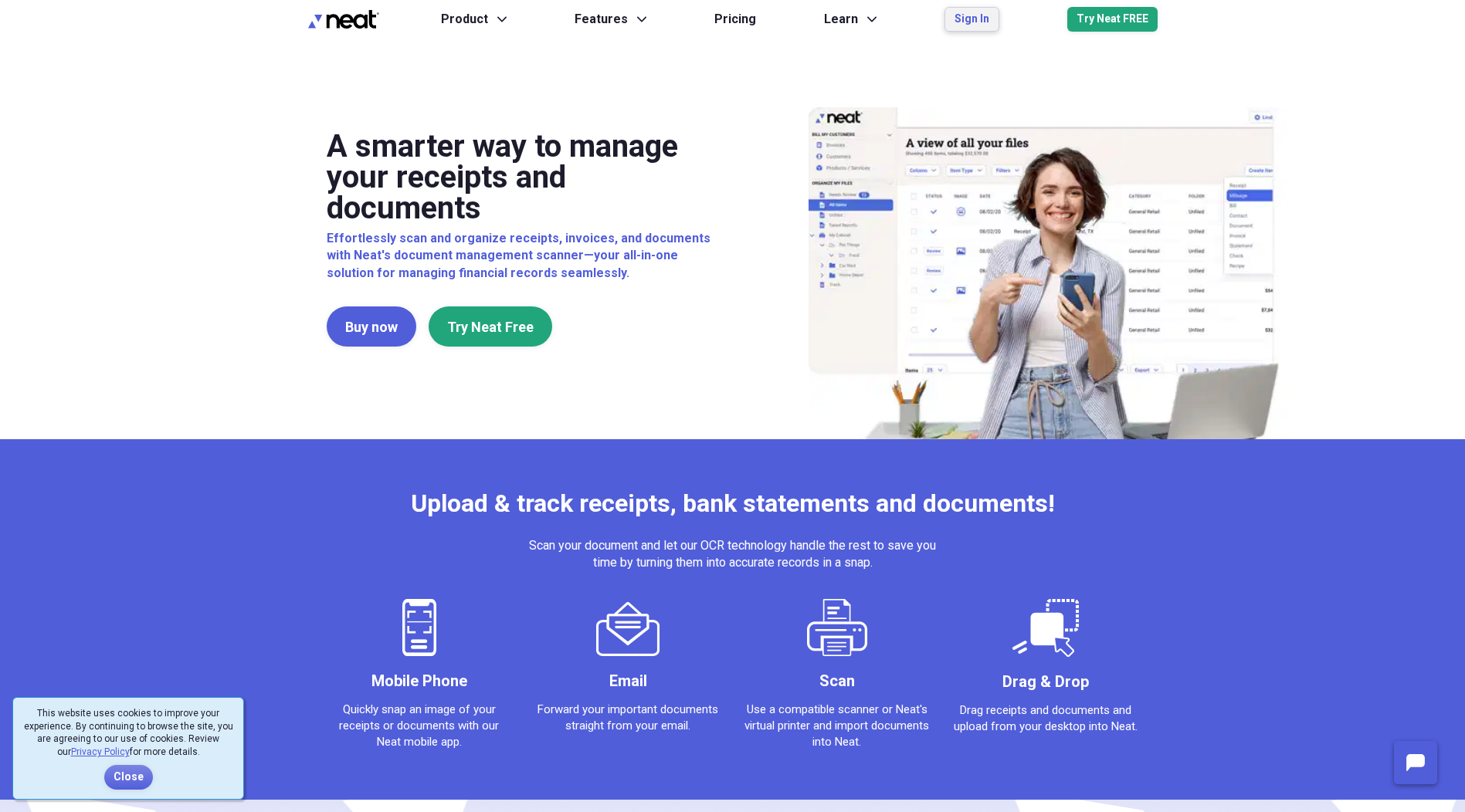 click on "Sign In" at bounding box center (972, 19) 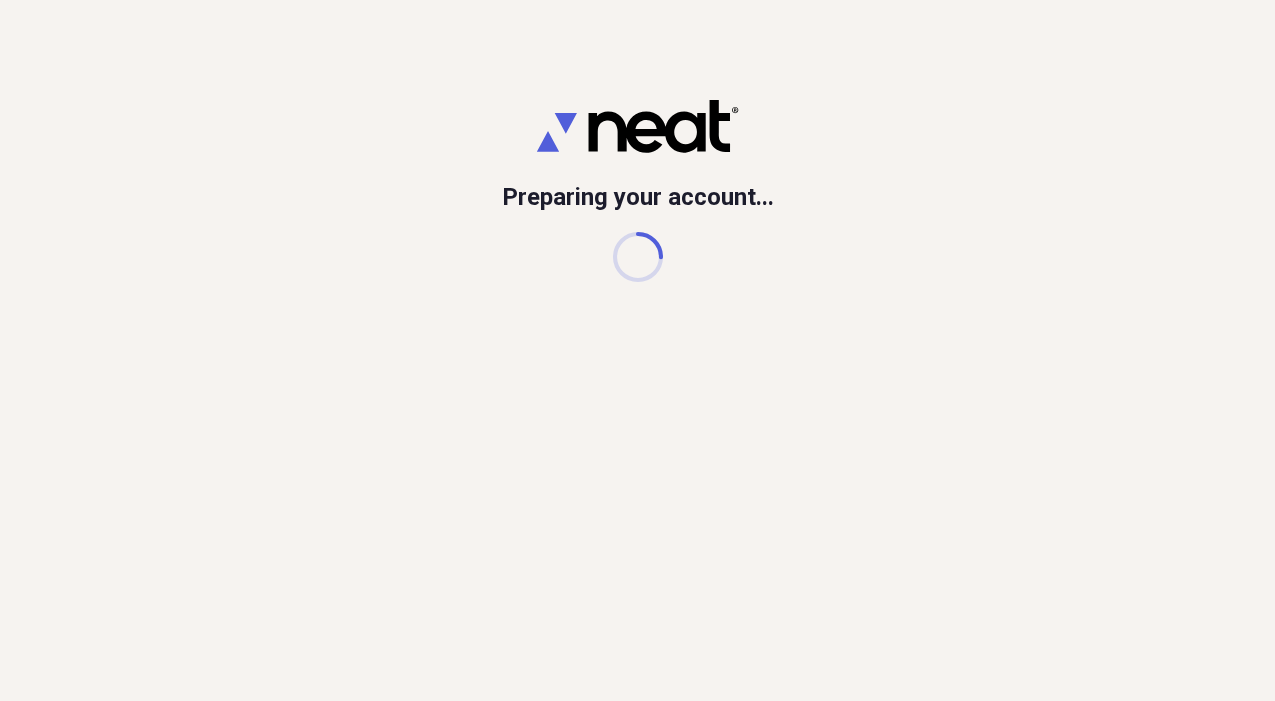 scroll, scrollTop: 0, scrollLeft: 0, axis: both 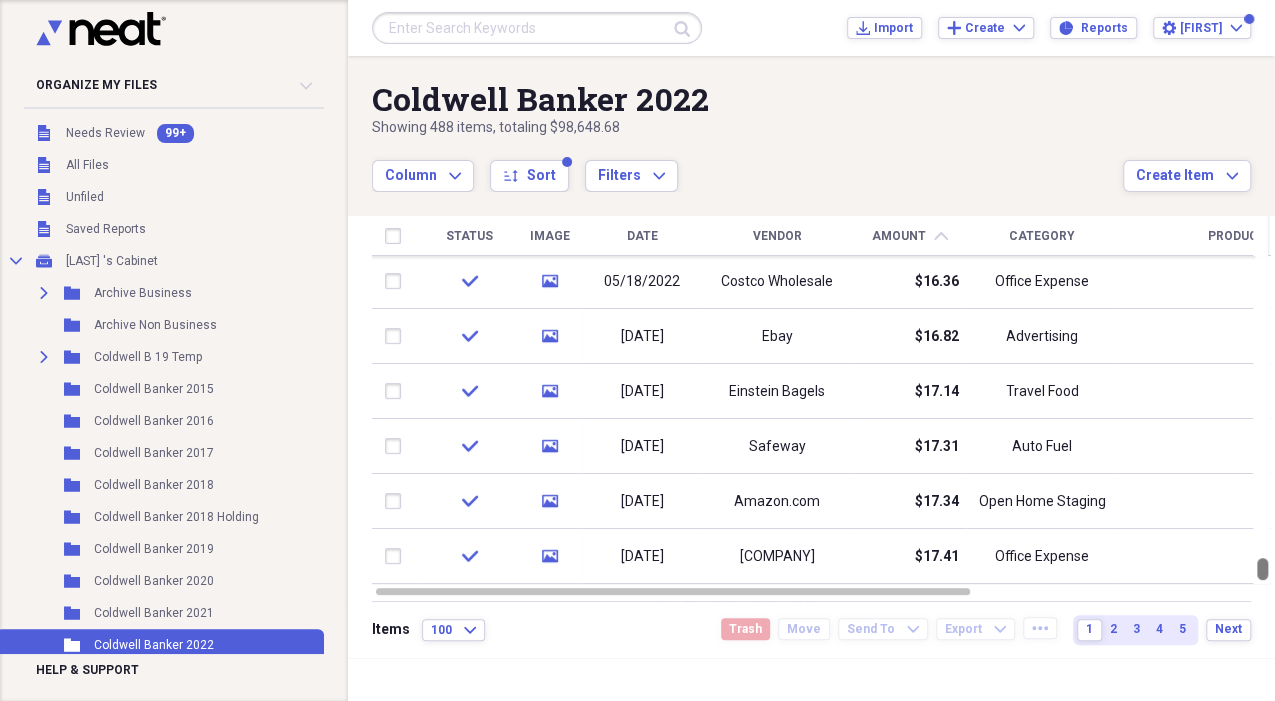 drag, startPoint x: 1270, startPoint y: 264, endPoint x: 1250, endPoint y: 572, distance: 308.64868 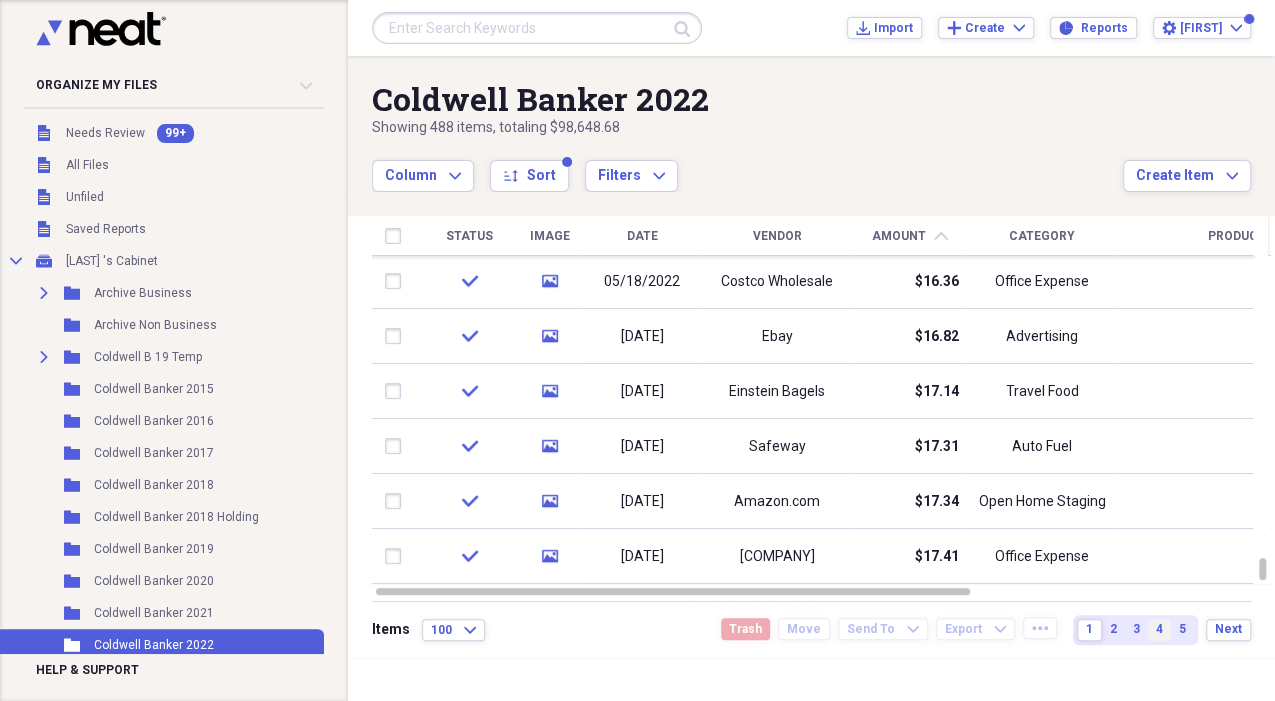 click on "4" at bounding box center [1159, 629] 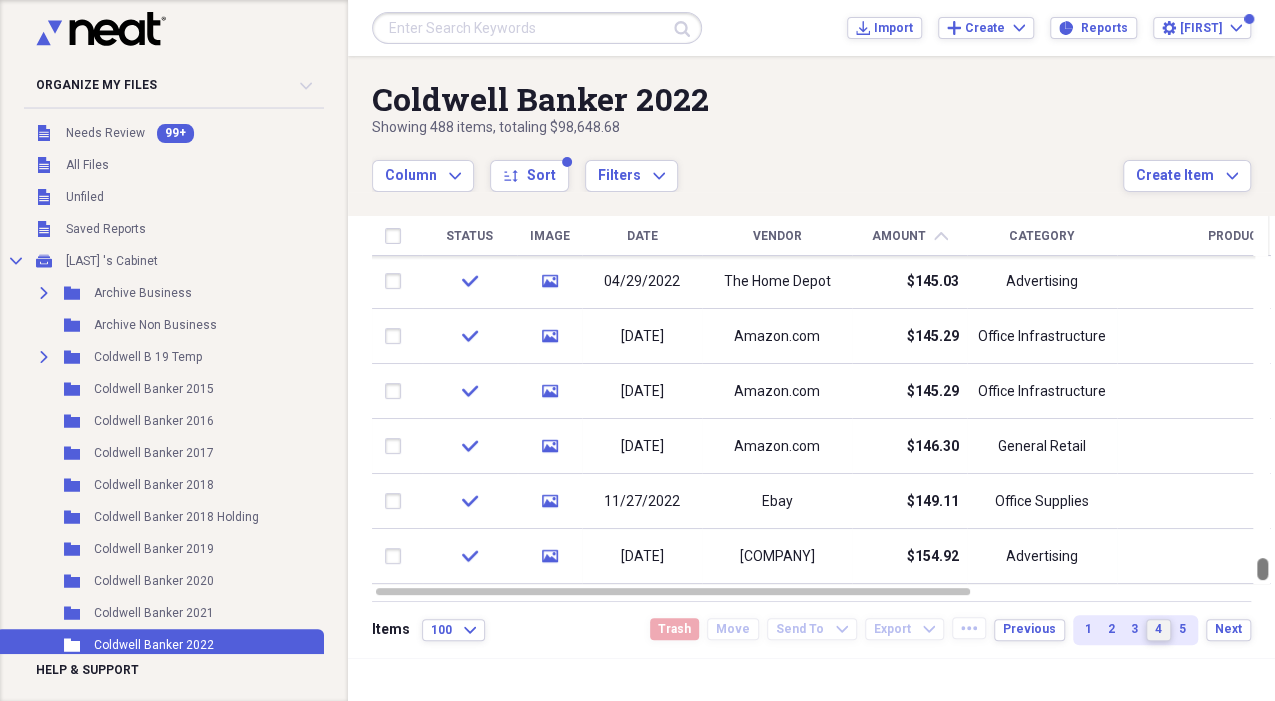 drag, startPoint x: 1266, startPoint y: 456, endPoint x: 1254, endPoint y: 606, distance: 150.47923 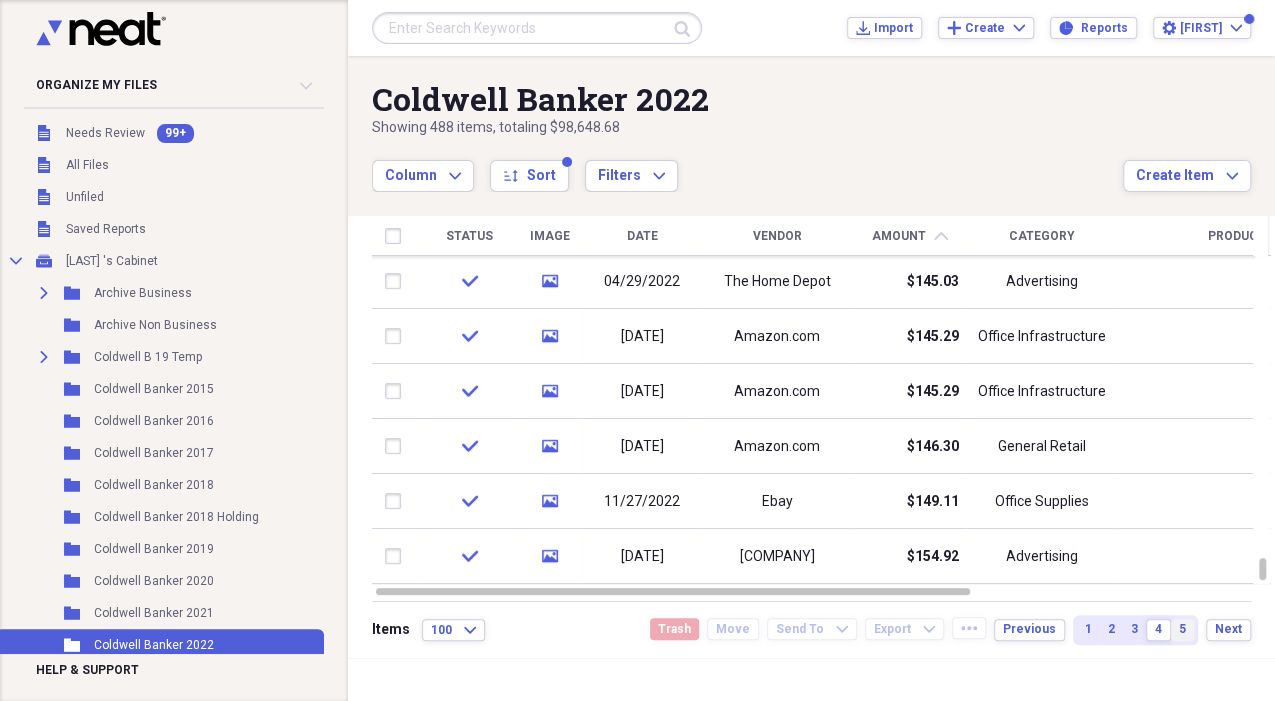 click on "5" at bounding box center [1182, 629] 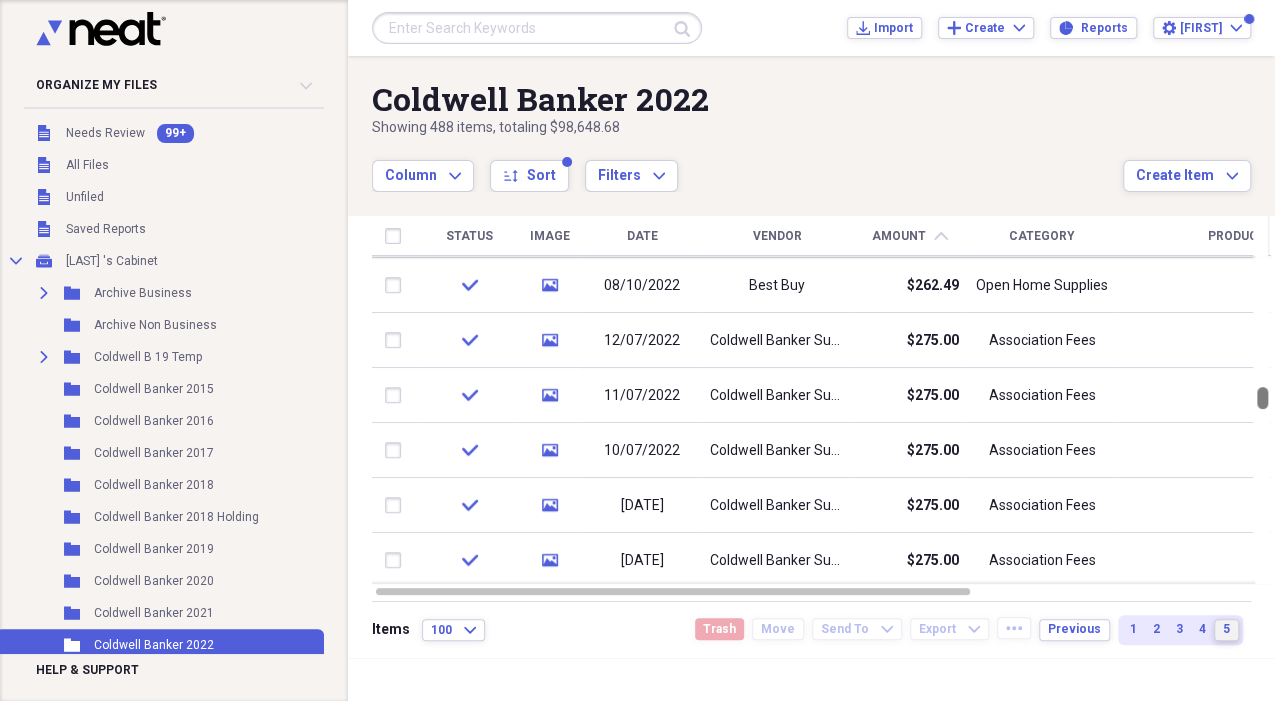 drag, startPoint x: 1268, startPoint y: 417, endPoint x: 1258, endPoint y: 399, distance: 20.59126 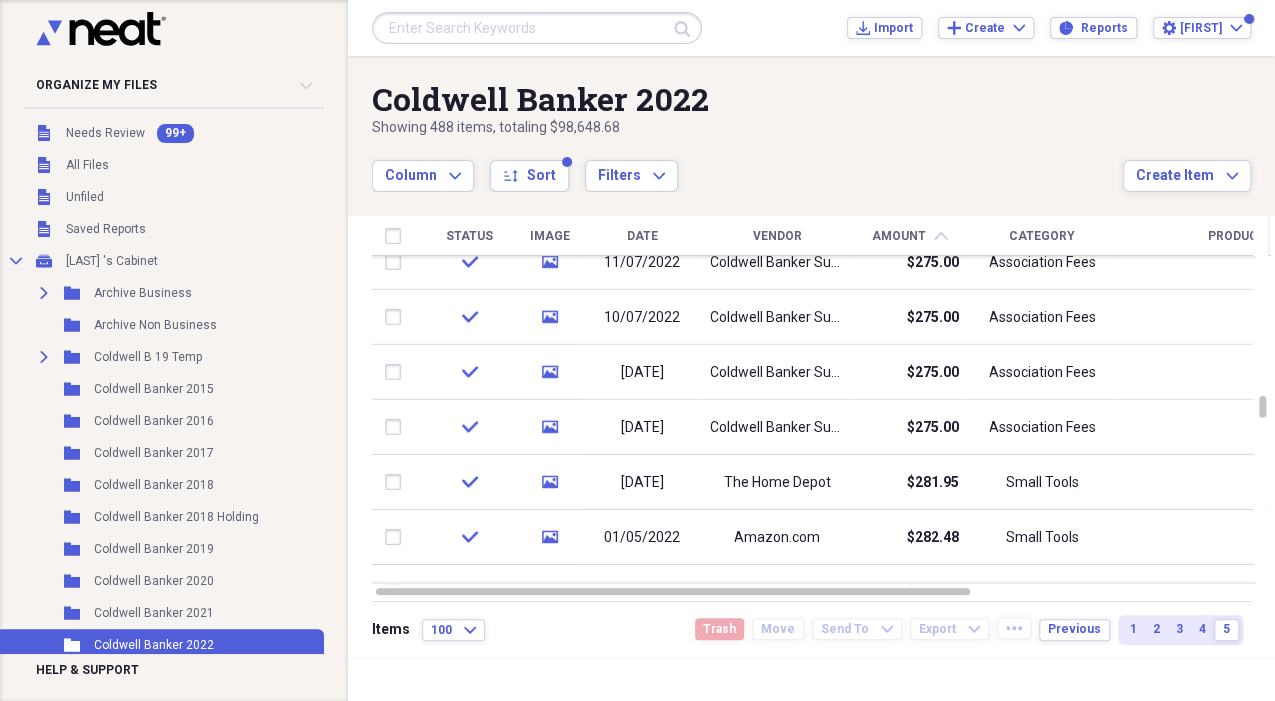 click on "Vendor" at bounding box center [777, 236] 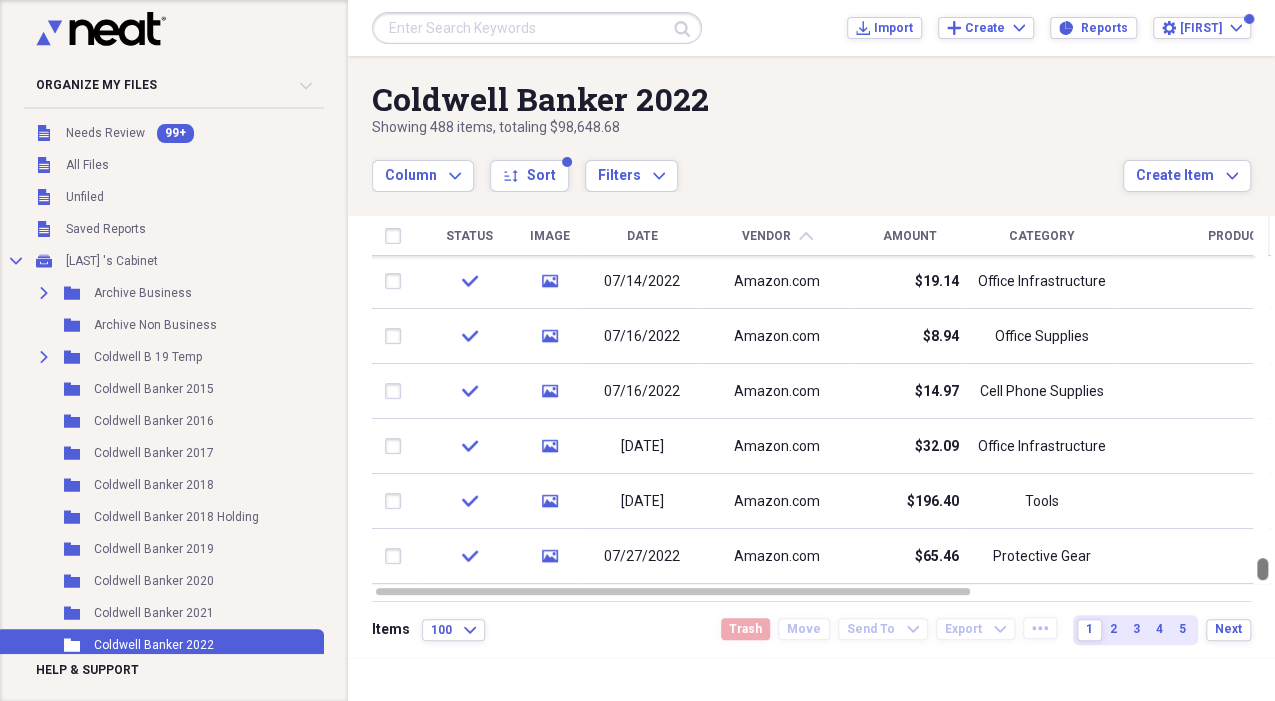 drag, startPoint x: 1265, startPoint y: 272, endPoint x: 1258, endPoint y: 601, distance: 329.07446 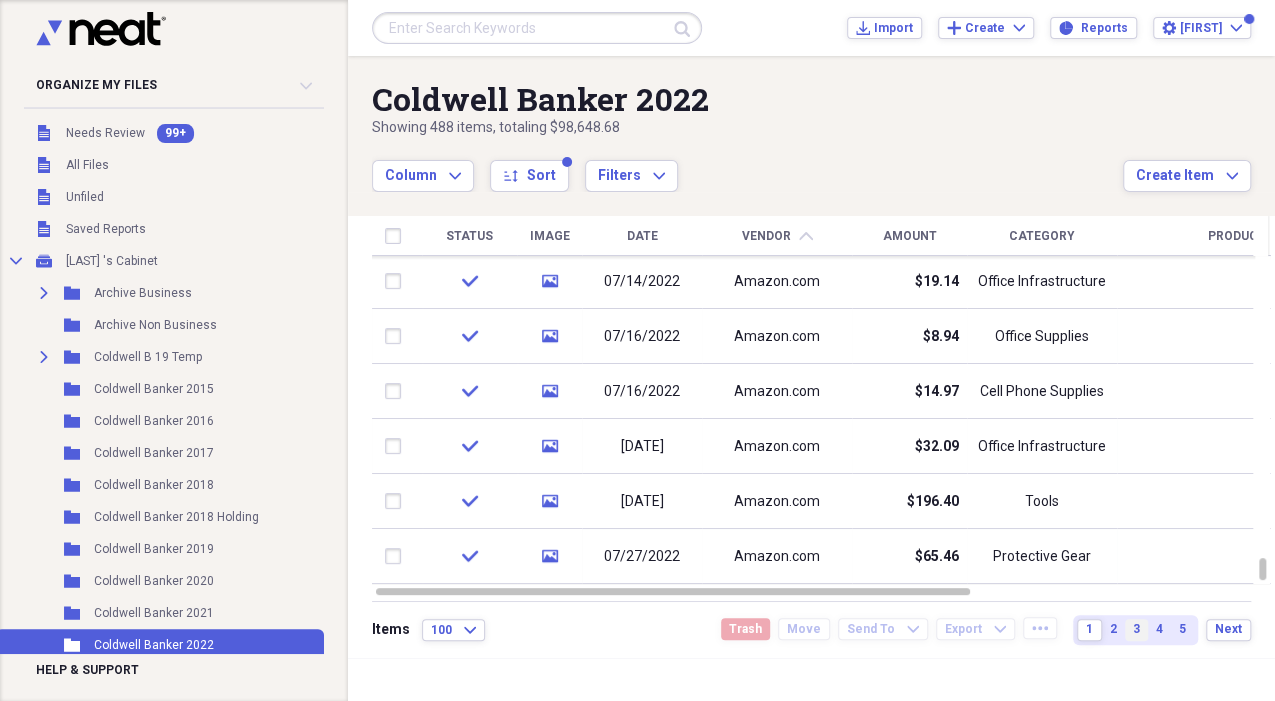 click on "3" at bounding box center (1136, 630) 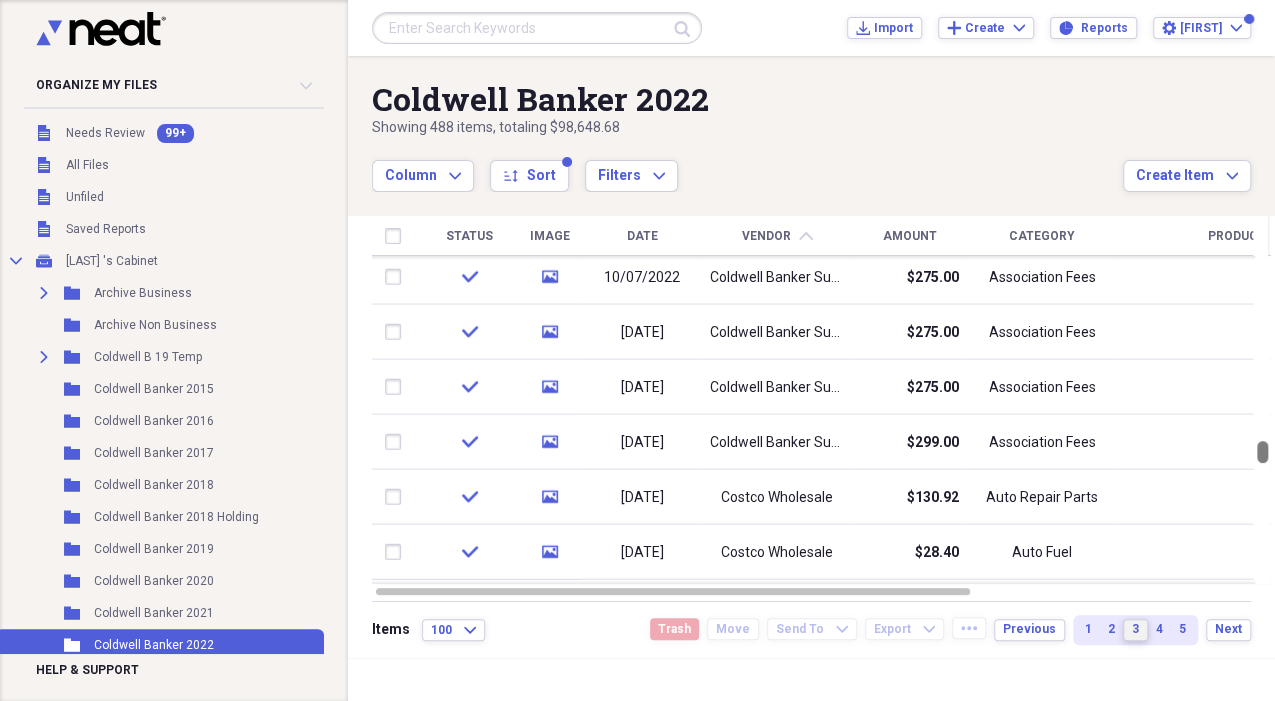 drag, startPoint x: 1268, startPoint y: 266, endPoint x: 1276, endPoint y: 456, distance: 190.16835 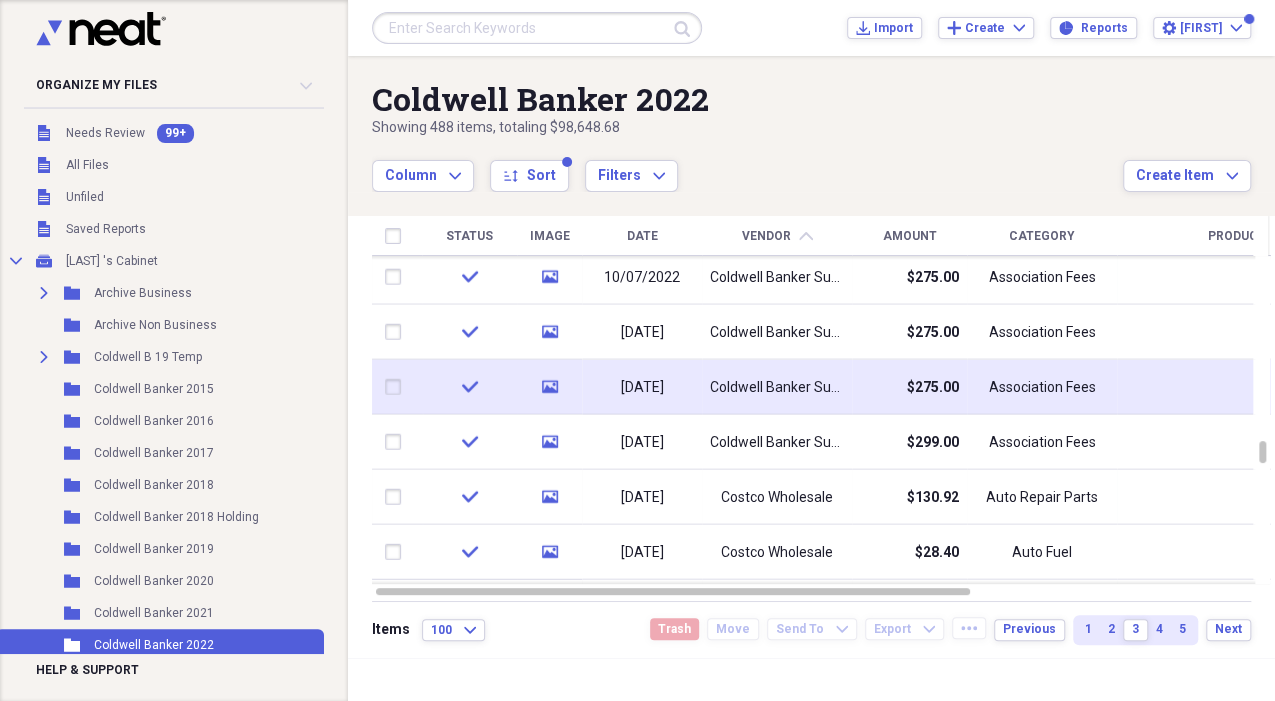 click on "Coldwell Banker Success Fees" at bounding box center (777, 387) 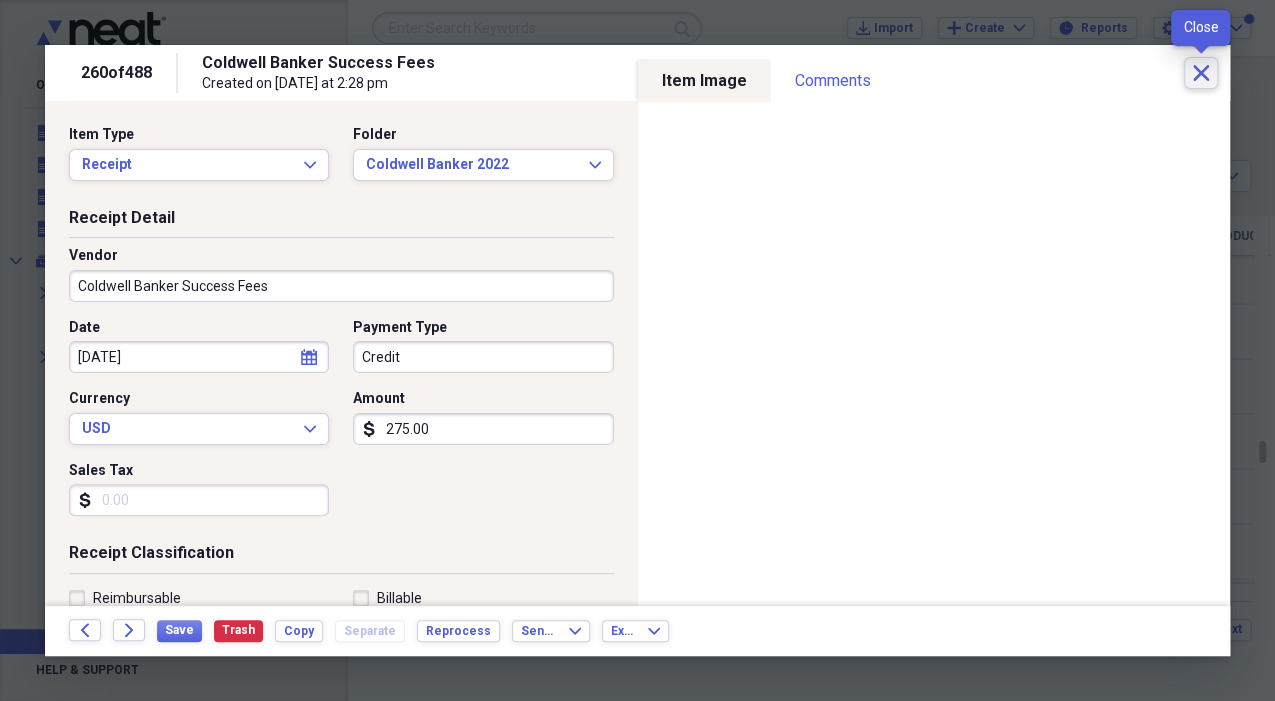 click on "Close" 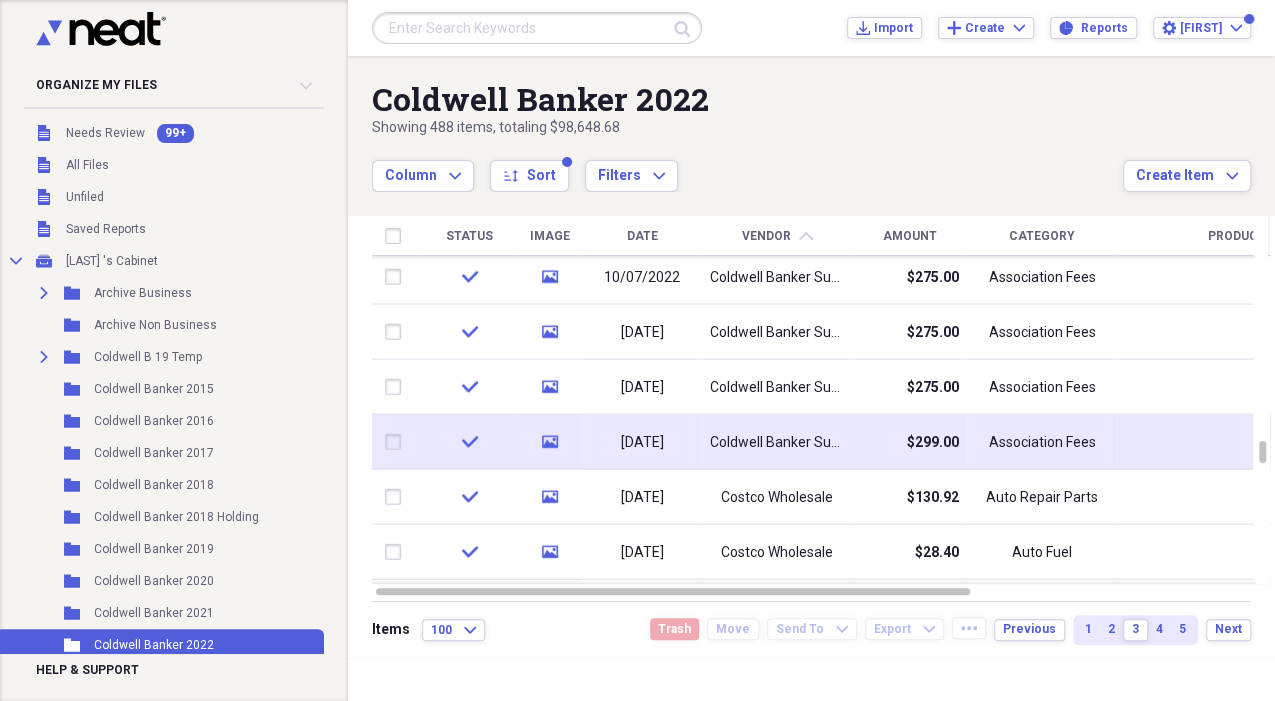 click on "Coldwell Banker Success Fees" at bounding box center (777, 442) 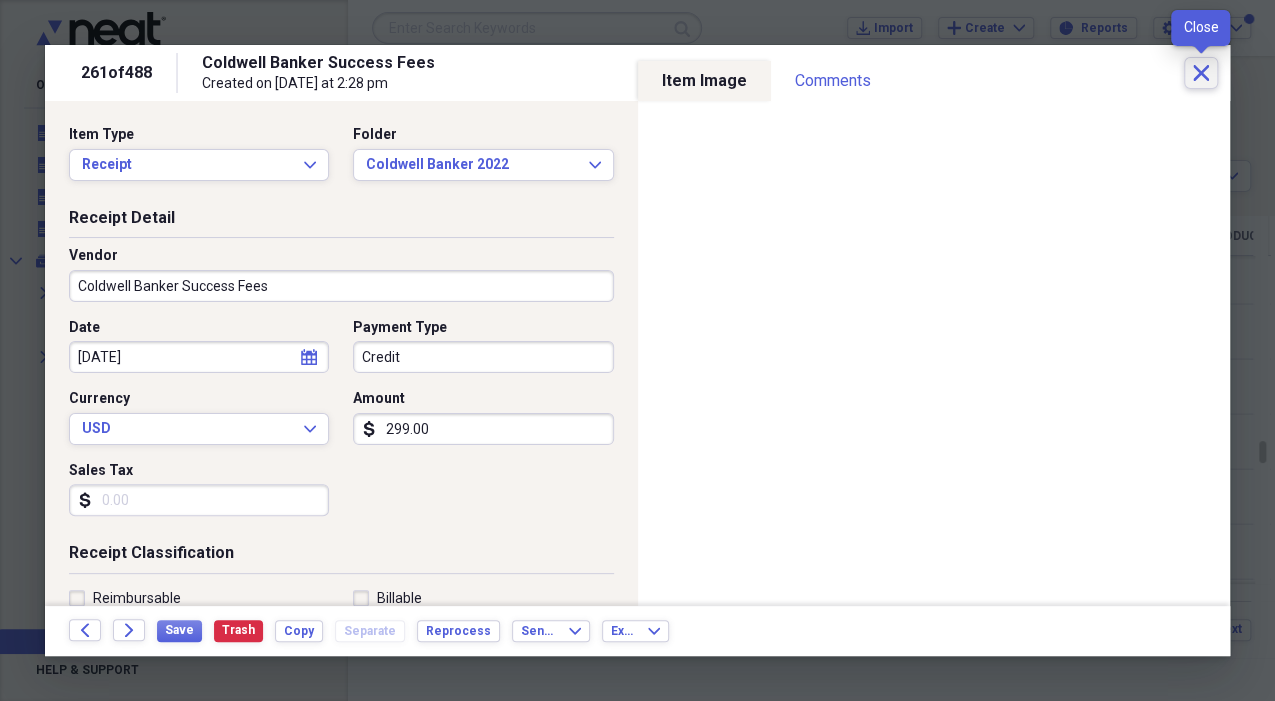 click on "Close" 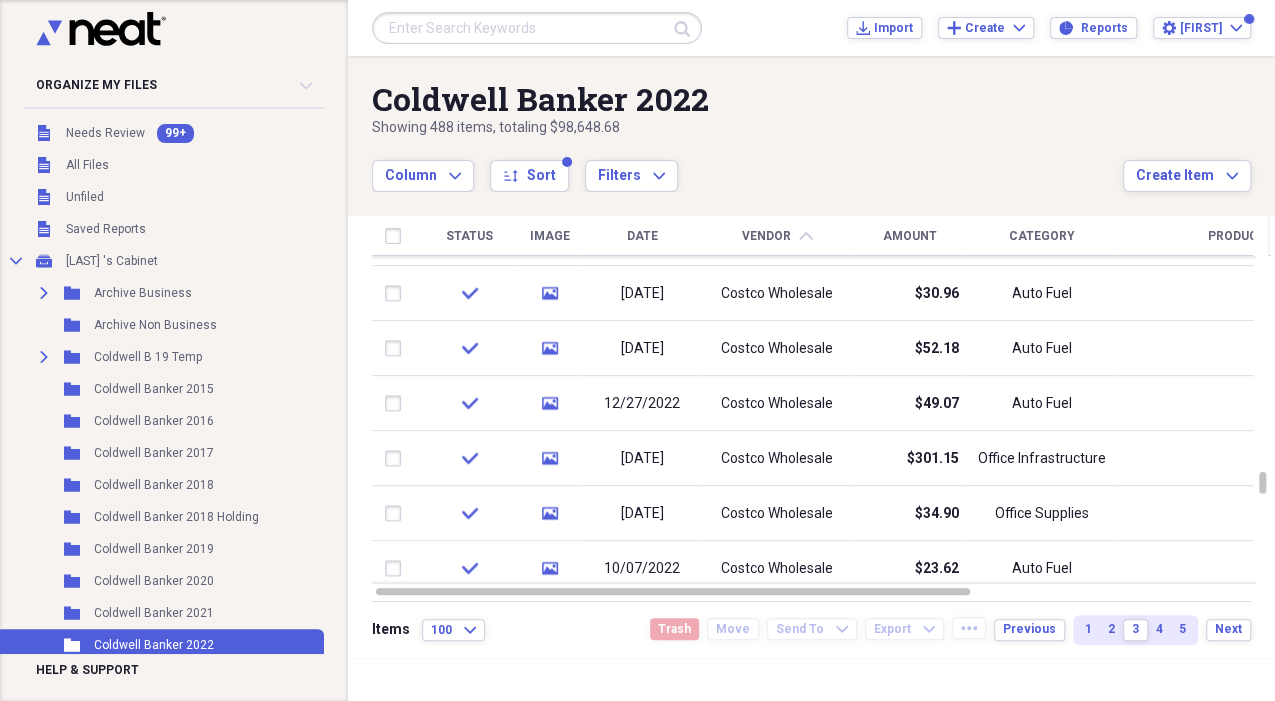 click on "Amount" at bounding box center [910, 236] 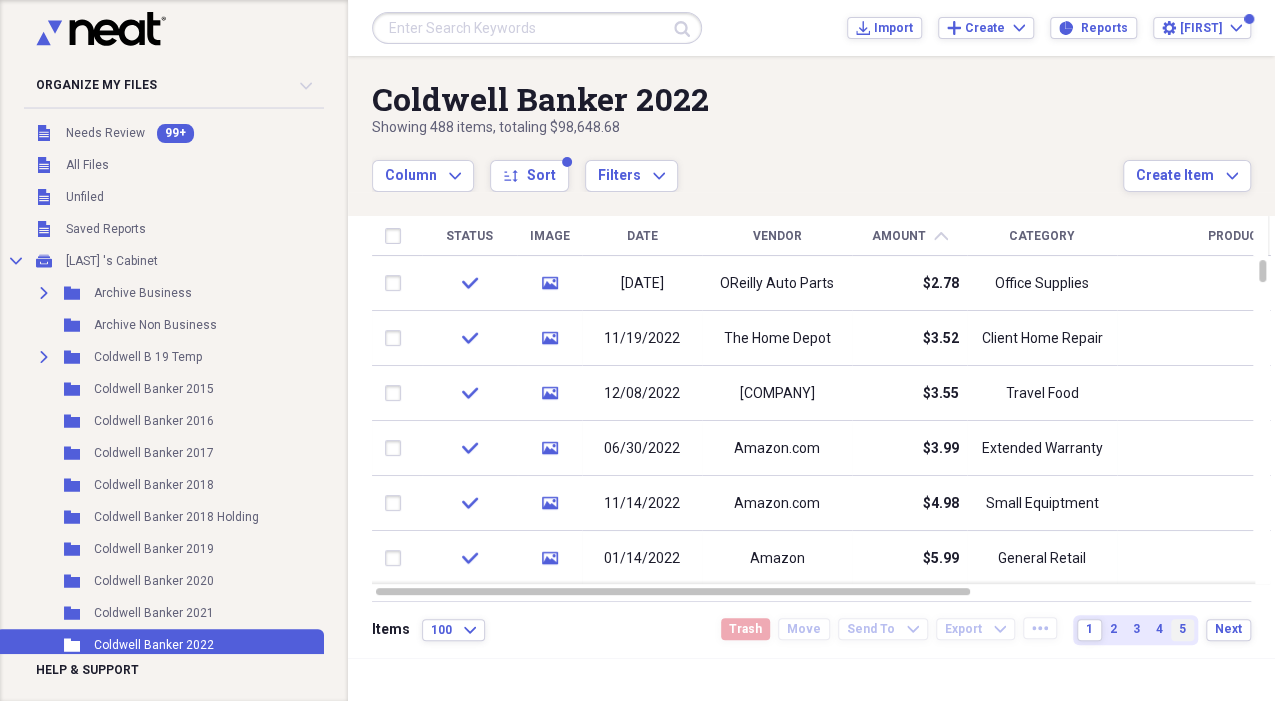 click on "5" at bounding box center (1182, 629) 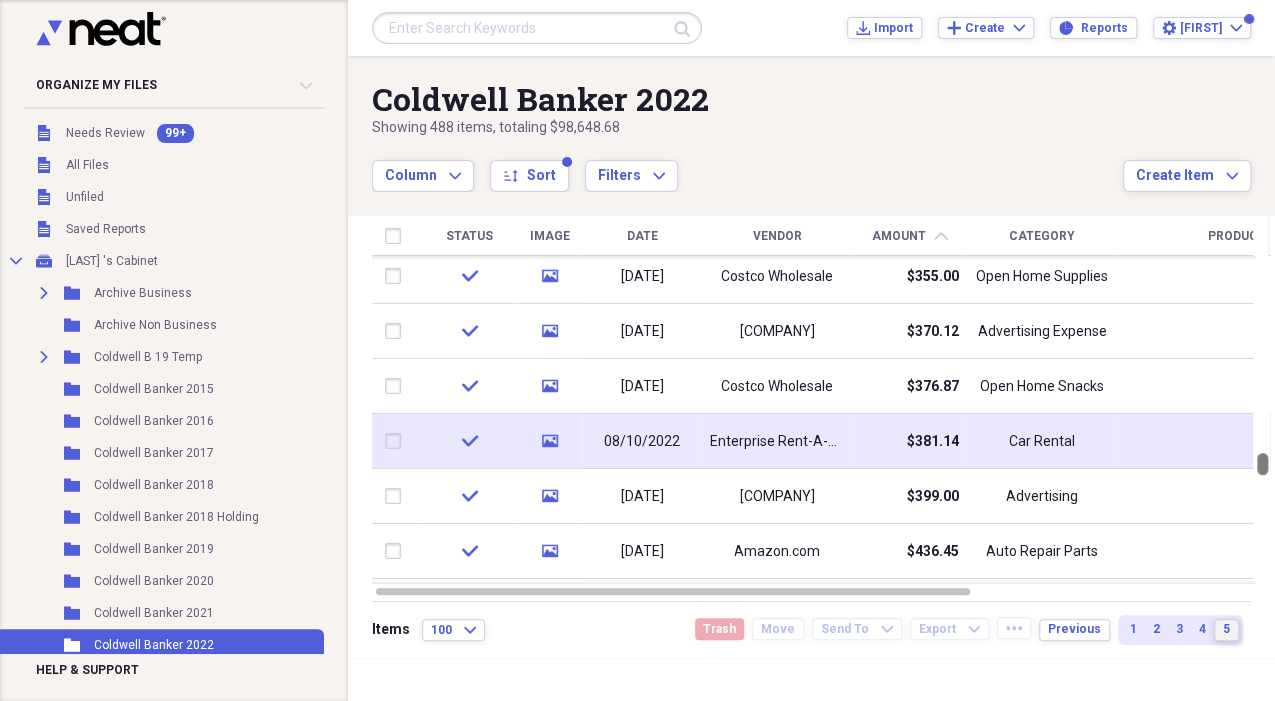 drag, startPoint x: 1262, startPoint y: 267, endPoint x: 1258, endPoint y: 460, distance: 193.04144 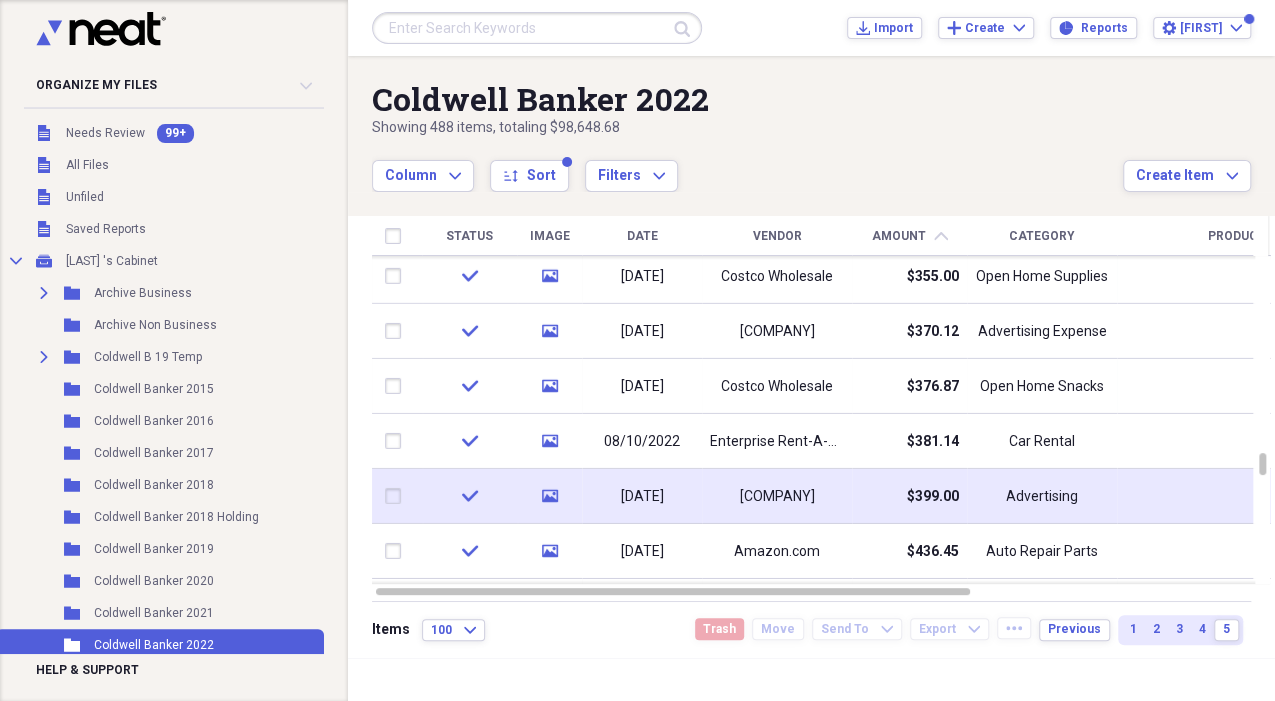 click on "[COMPANY]" at bounding box center (777, 496) 